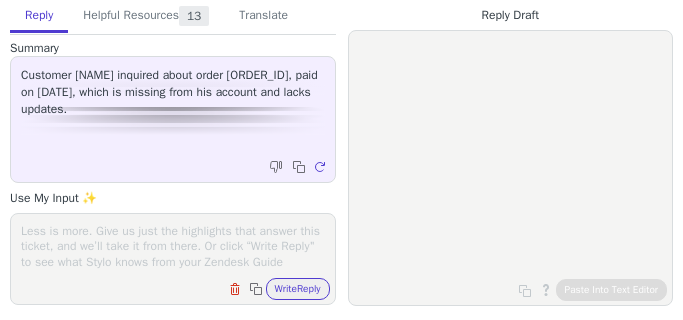 scroll, scrollTop: 0, scrollLeft: 0, axis: both 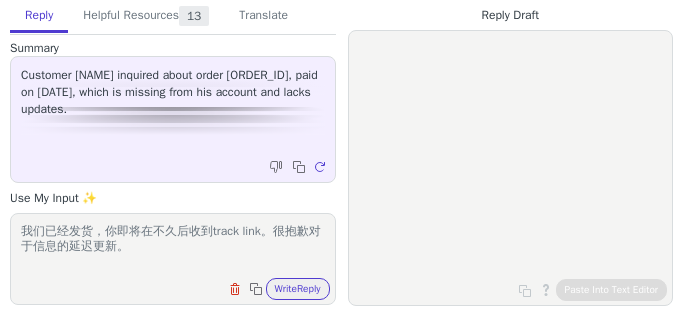 click on "我们已经发货，你即将在不久后收到track link。很抱歉对于信息的延迟更新。" at bounding box center (173, 246) 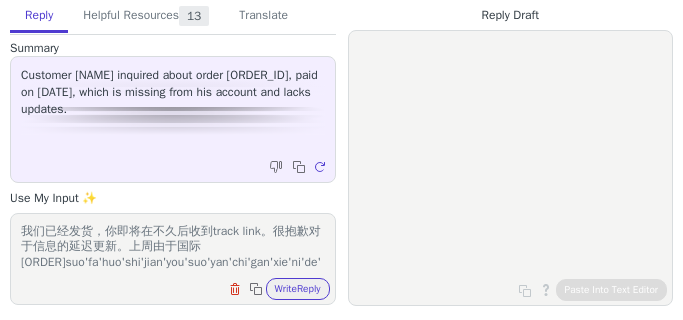scroll, scrollTop: 16, scrollLeft: 0, axis: vertical 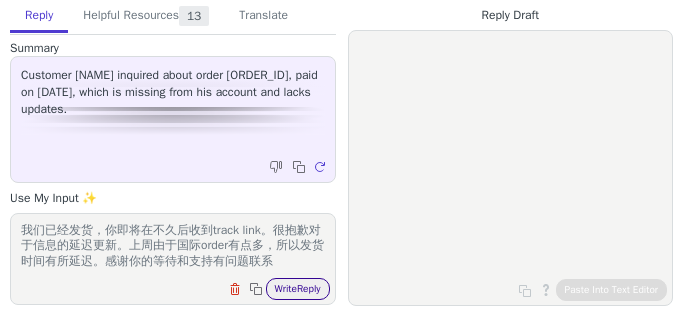type on "我们已经发货，你即将在不久后收到track link。很抱歉对于信息的延迟更新。上周由于国际order有点多，所以发货时间有所延迟。感谢你的等待和支持有问题联系" 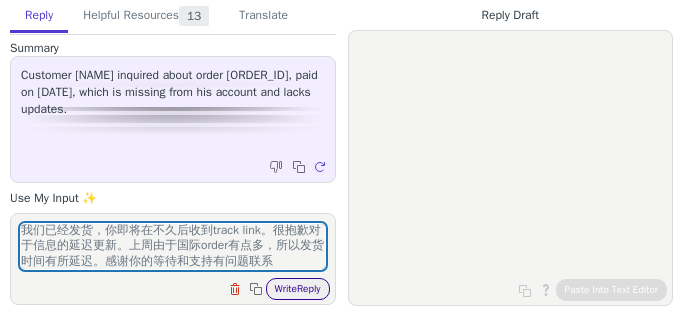 click on "Write  Reply" at bounding box center (298, 289) 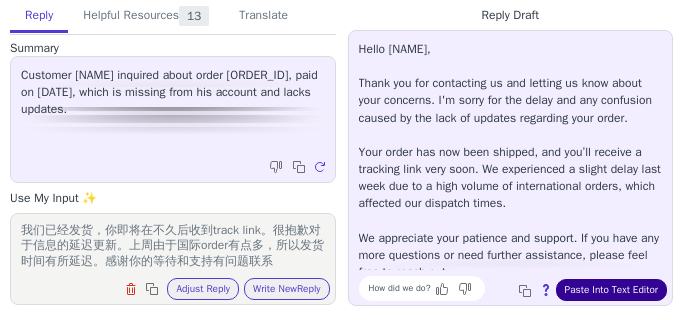 click on "Paste Into Text Editor" at bounding box center (611, 290) 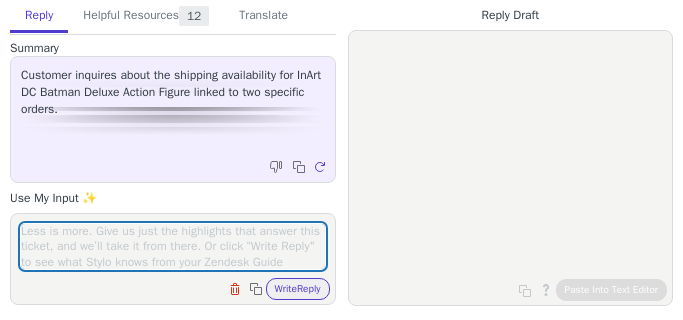 scroll, scrollTop: 0, scrollLeft: 0, axis: both 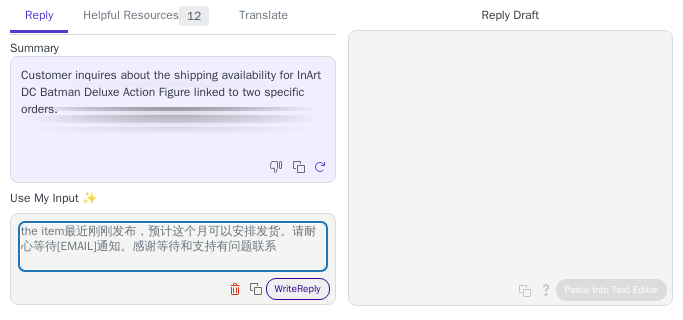 type on "the item最近刚刚发布，预计这个月可以安排发货。请耐心等待[EMAIL]通知。感谢等待和支持有问题联系" 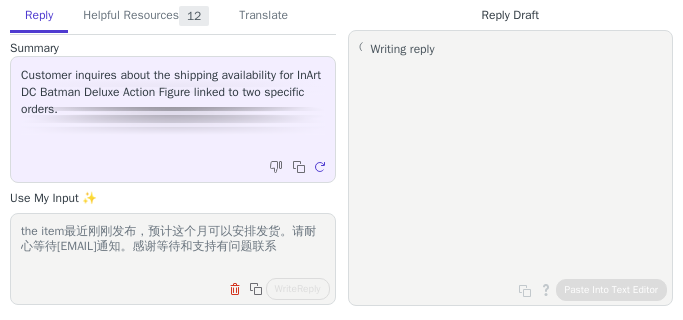 click on "the item最近刚刚发布，预计这个月可以安排发货。请耐心等待[EMAIL]通知。感谢等待和支持有问题联系" at bounding box center [173, 246] 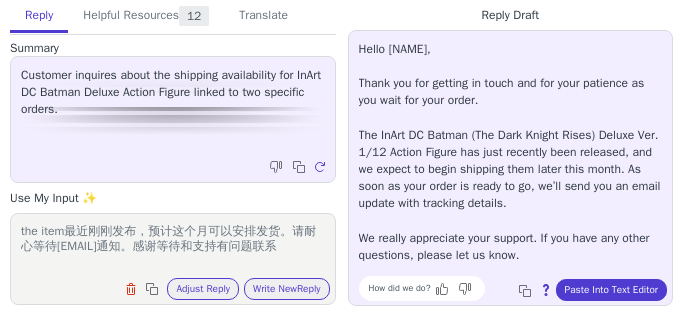 scroll, scrollTop: 10, scrollLeft: 0, axis: vertical 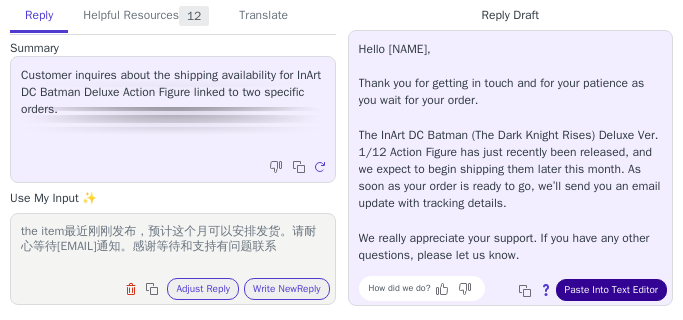 click on "Paste Into Text Editor" at bounding box center (611, 290) 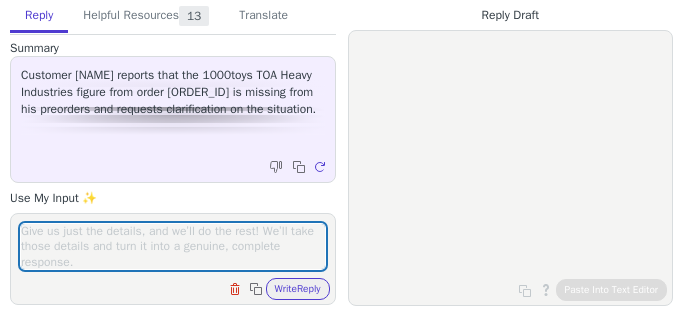 scroll, scrollTop: 0, scrollLeft: 0, axis: both 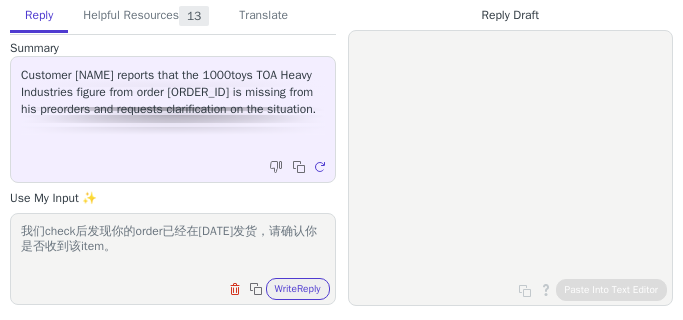 type on "我们check后发现你的order已经在03/01/2023发货，请确认你是否收到该item。" 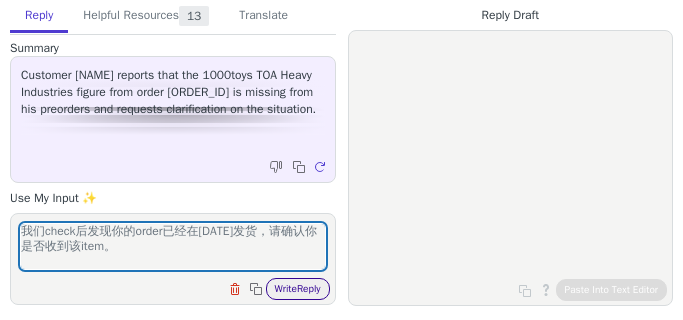 click on "Clear field Copy to clipboard Write  Reply" at bounding box center (183, 287) 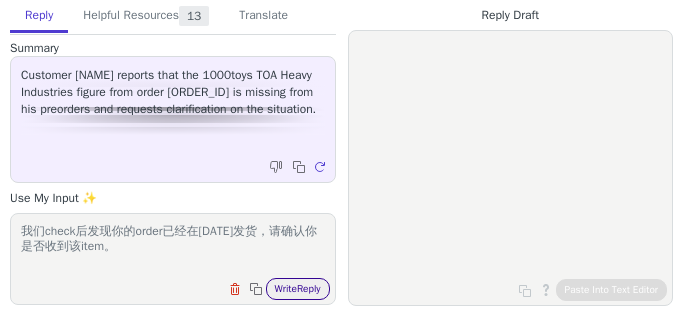 click on "Write  Reply" at bounding box center (298, 289) 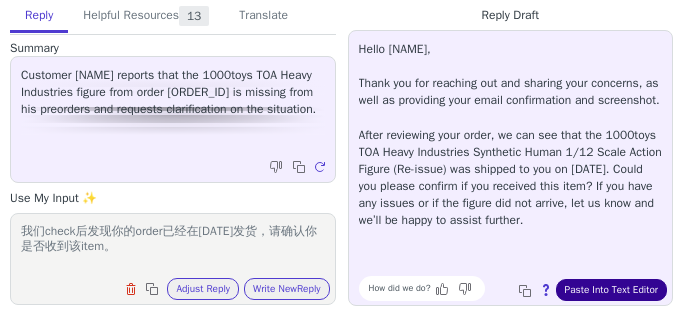 click on "Paste Into Text Editor" at bounding box center (611, 290) 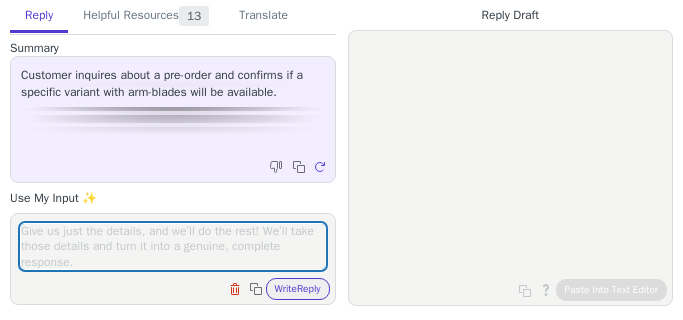 scroll, scrollTop: 0, scrollLeft: 0, axis: both 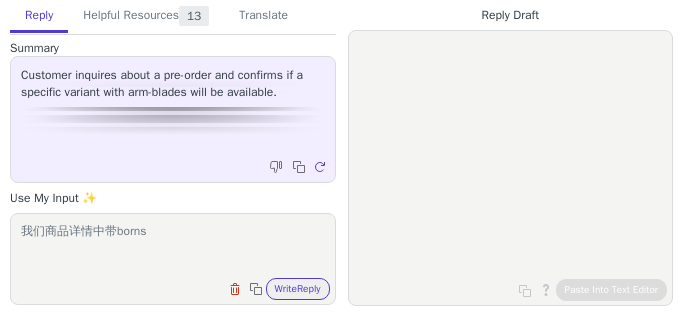 drag, startPoint x: 158, startPoint y: 238, endPoint x: 116, endPoint y: 241, distance: 42.107006 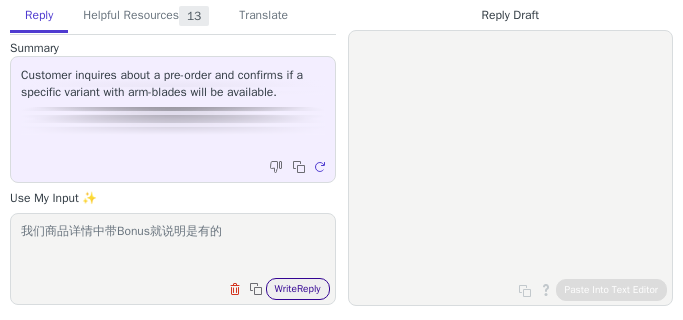 type on "我们商品详情中带Bonus就说明是有的" 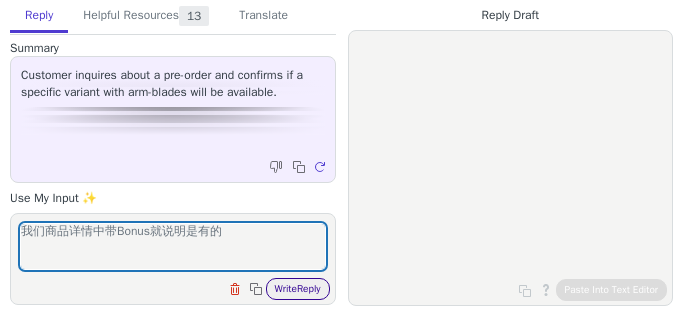 click on "Write  Reply" at bounding box center [298, 289] 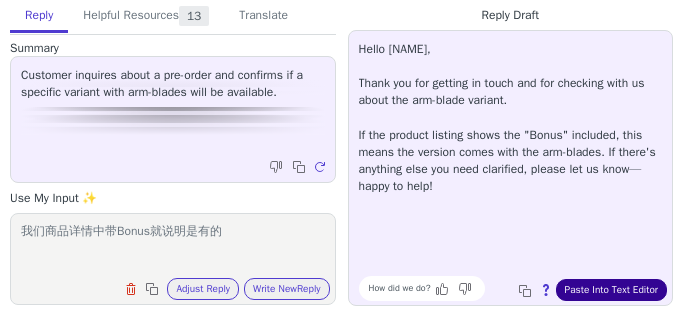 click on "Paste Into Text Editor" at bounding box center (611, 290) 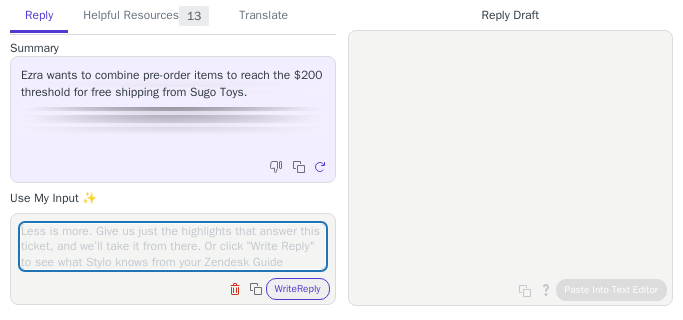 scroll, scrollTop: 0, scrollLeft: 0, axis: both 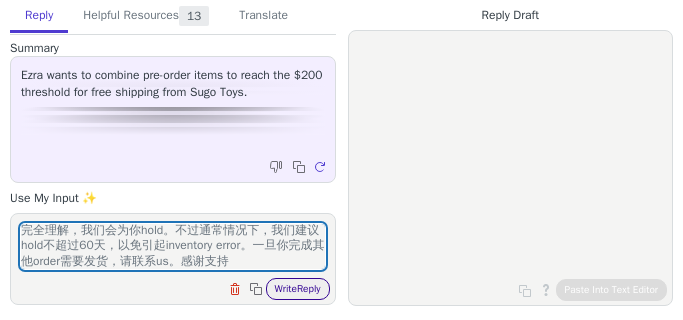 type on "完全理解，我们会为你hold。不过通常情况下，我们建议hold不超过60天，以免引起inventory error。一旦你完成其他order需要发货，请联系us。感谢支持" 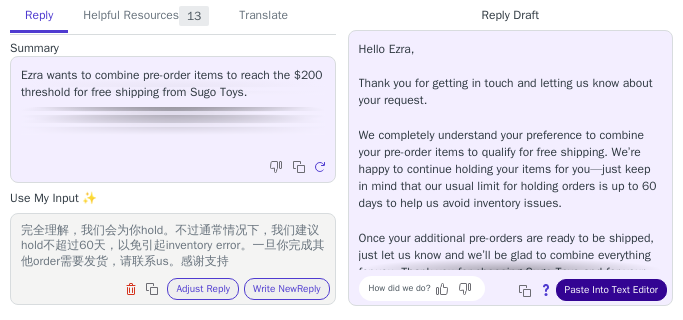 click on "Paste Into Text Editor" at bounding box center [611, 290] 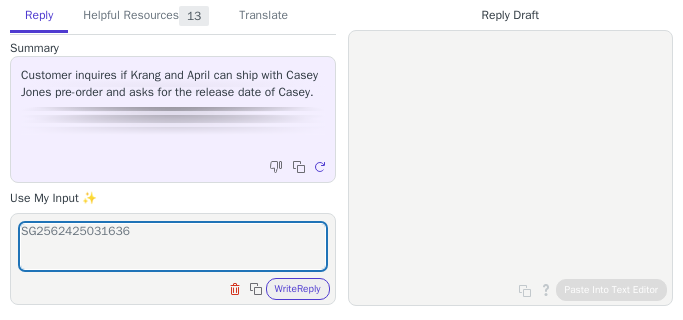 scroll, scrollTop: 0, scrollLeft: 0, axis: both 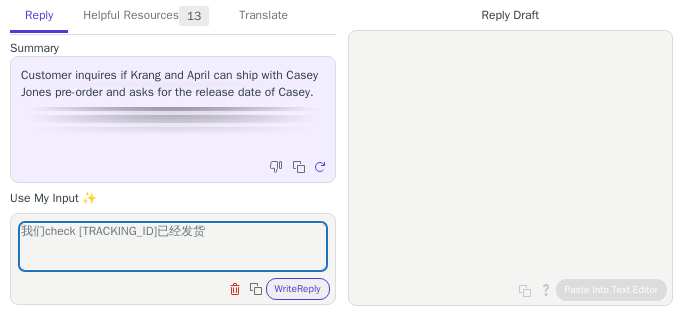 click on "我们check [TRACKING_ID]已经发货" at bounding box center (173, 246) 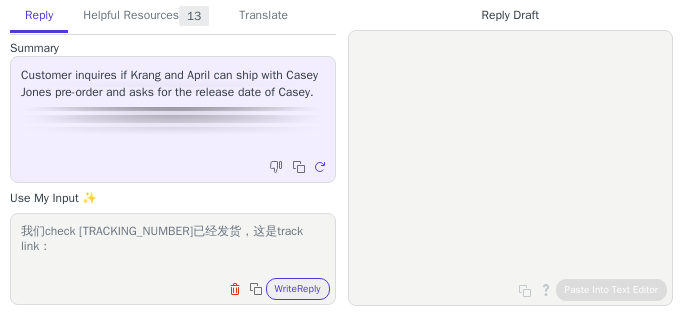 paste on "https://auspost.com.au/mypost/track/details/36TAF341169801000931501" 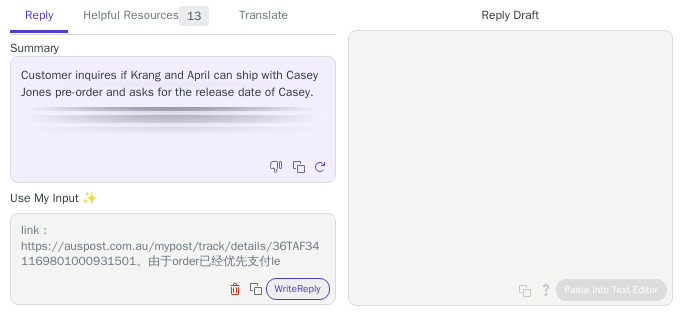 scroll, scrollTop: 31, scrollLeft: 0, axis: vertical 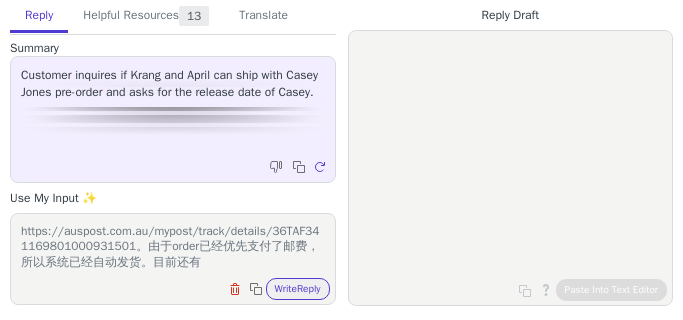 paste on "Joy Toy JT00669 TMNT April O'Neil 1/18 Action Figure" 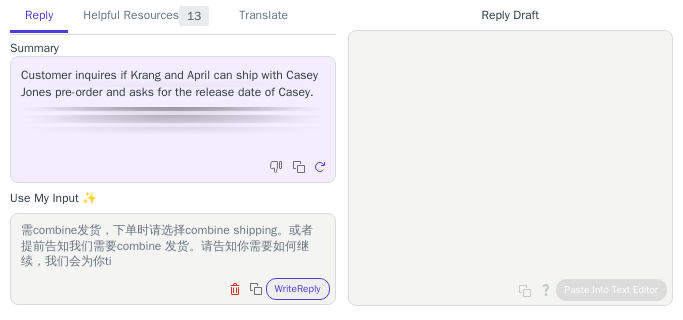 scroll, scrollTop: 109, scrollLeft: 0, axis: vertical 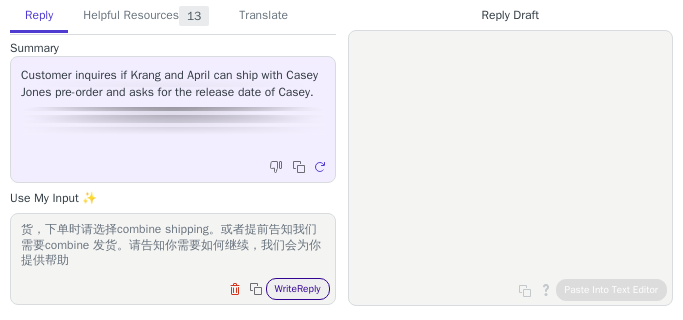 type on "我们check [TRACKING_NUMBER]已经发货，这是track link：https://auspost.com.au/mypost/track/details/[TRACKING_ID].由于order已经优先支付了邮费，所以系统已经自动发货。目前还有Joy Toy JT00669 TMNT [PERSON_NAME] 1/18 Action Figure没有发货。请注意下次如需combine发货，下单时请选择combine shipping。或者提前告知我们需要combine 发货。请告知你需要如何继续，我们会为你提供帮助" 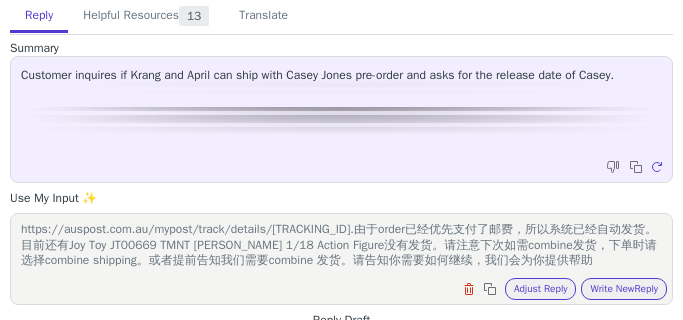scroll, scrollTop: 31, scrollLeft: 0, axis: vertical 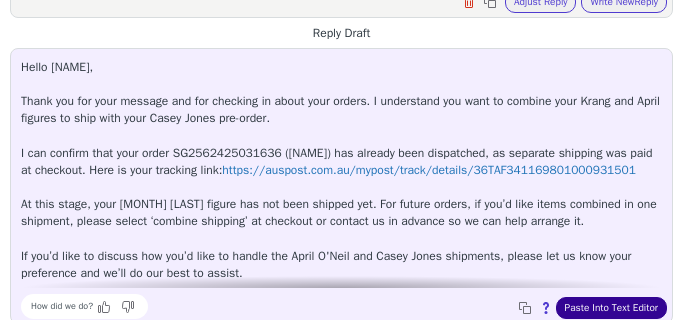 click on "Paste Into Text Editor" at bounding box center [611, 308] 